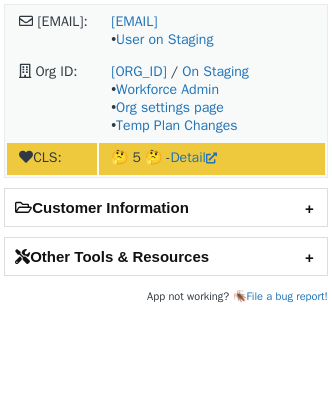 scroll, scrollTop: 0, scrollLeft: 0, axis: both 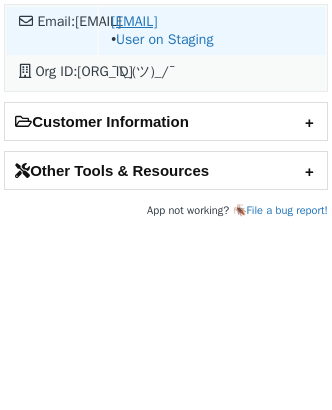 click on "kyle@enfos.com" at bounding box center [134, 21] 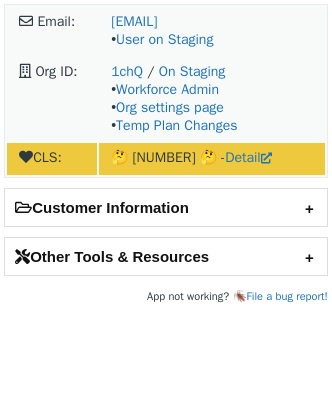 scroll, scrollTop: 0, scrollLeft: 0, axis: both 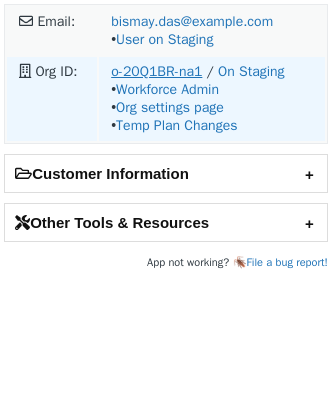 click on "o-20Q1BR-na1" at bounding box center (156, 71) 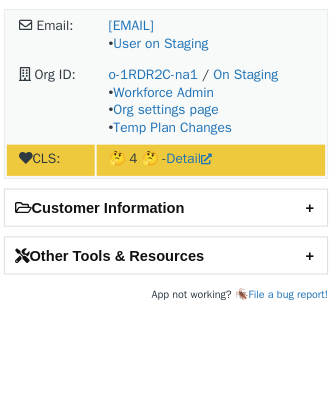 scroll, scrollTop: 0, scrollLeft: 0, axis: both 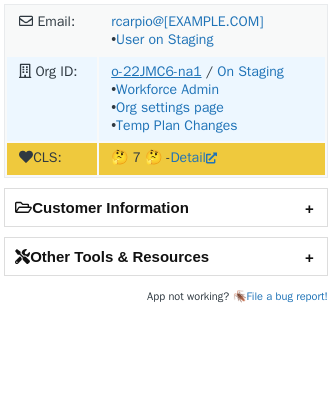 click on "o-22JMC6-na1" at bounding box center (156, 71) 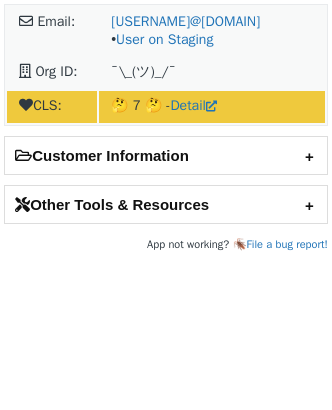 scroll, scrollTop: 0, scrollLeft: 0, axis: both 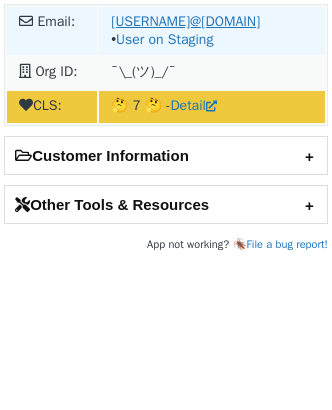 click on "[EMAIL]" at bounding box center (185, 21) 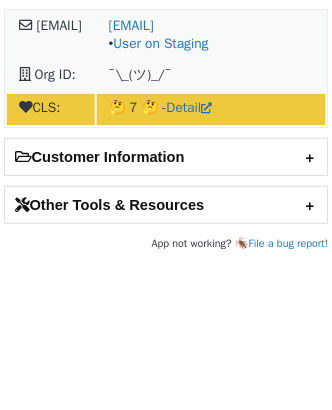 scroll, scrollTop: 0, scrollLeft: 0, axis: both 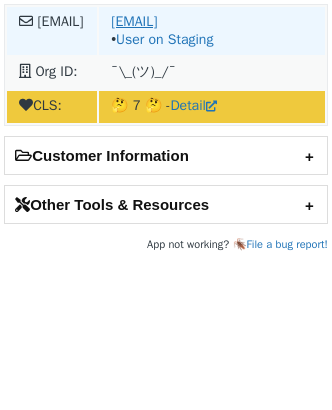 click on "[EMAIL]" at bounding box center (134, 21) 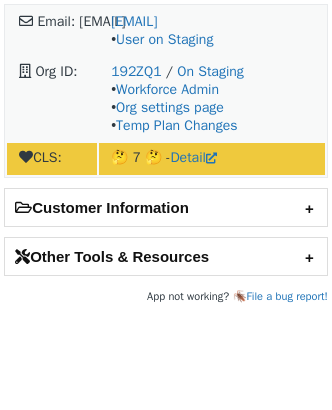 scroll, scrollTop: 0, scrollLeft: 0, axis: both 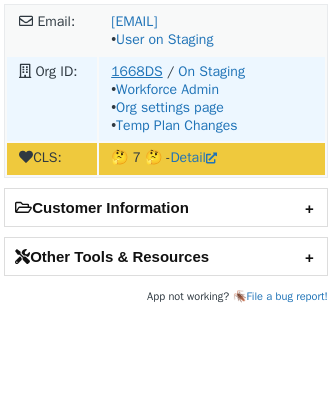 click on "1668DS" at bounding box center (136, 71) 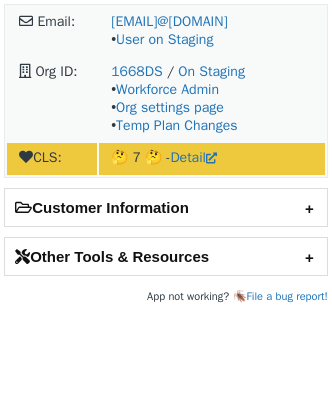 scroll, scrollTop: 0, scrollLeft: 0, axis: both 